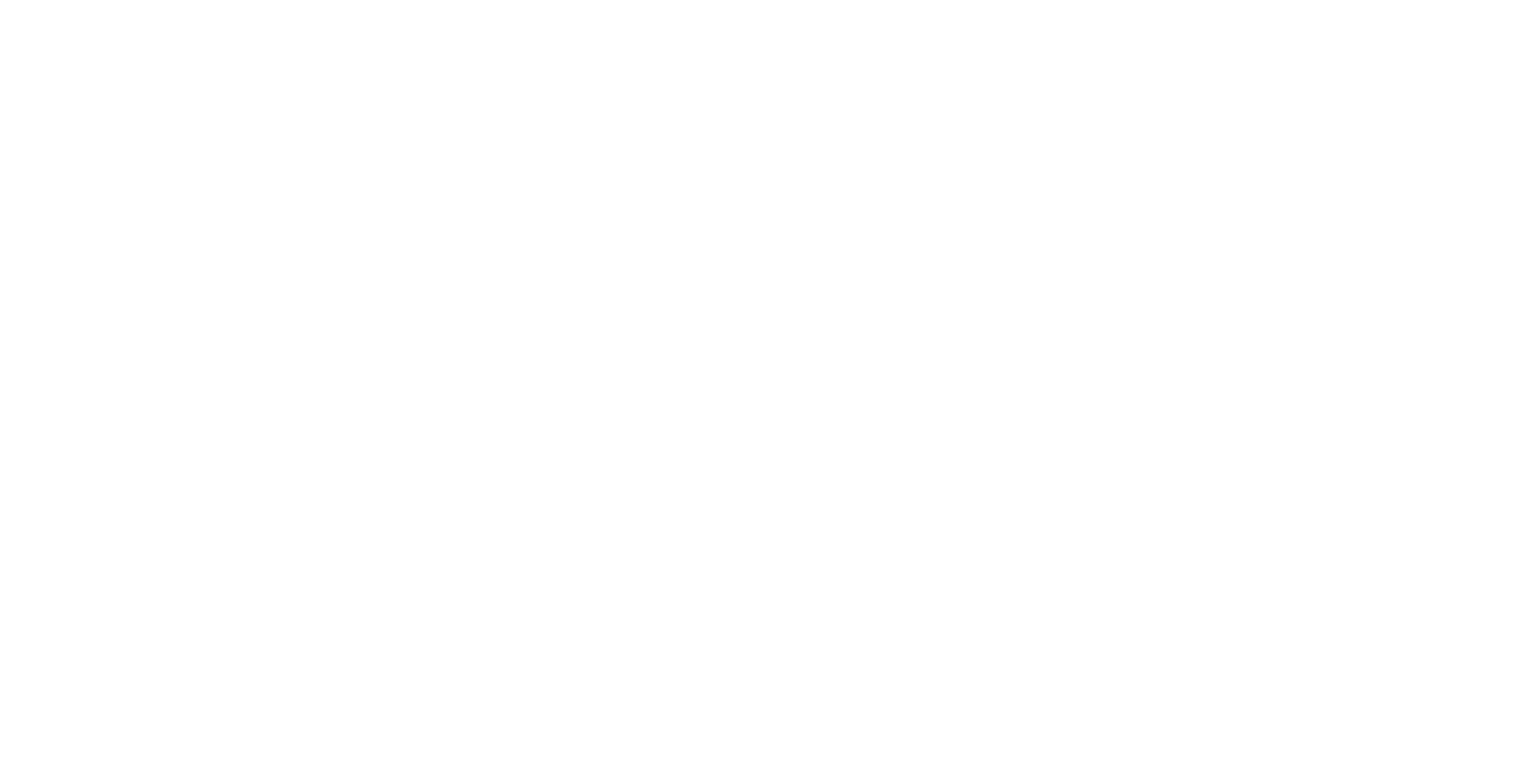 scroll, scrollTop: 0, scrollLeft: 0, axis: both 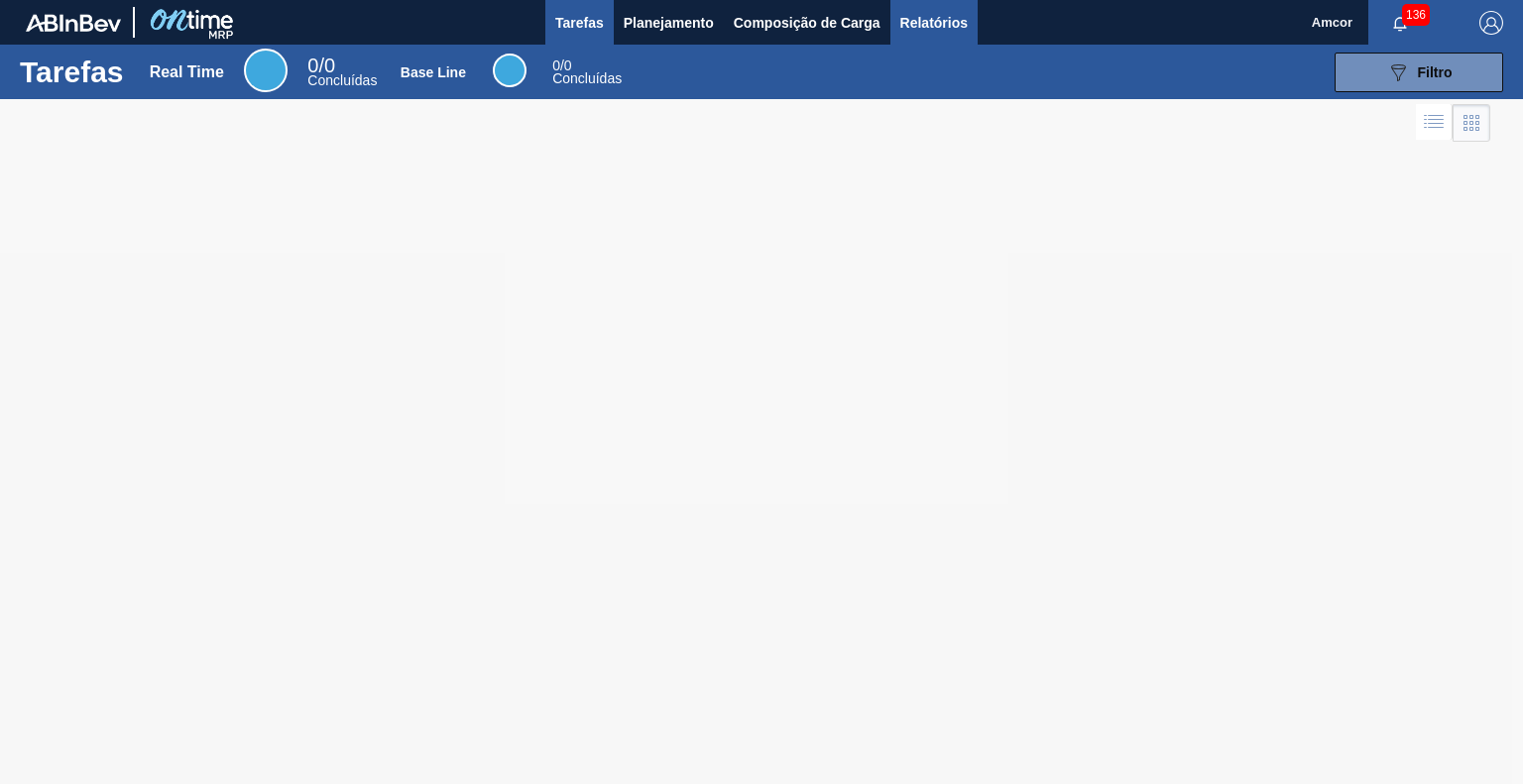 click on "Relatórios" at bounding box center [934, 23] 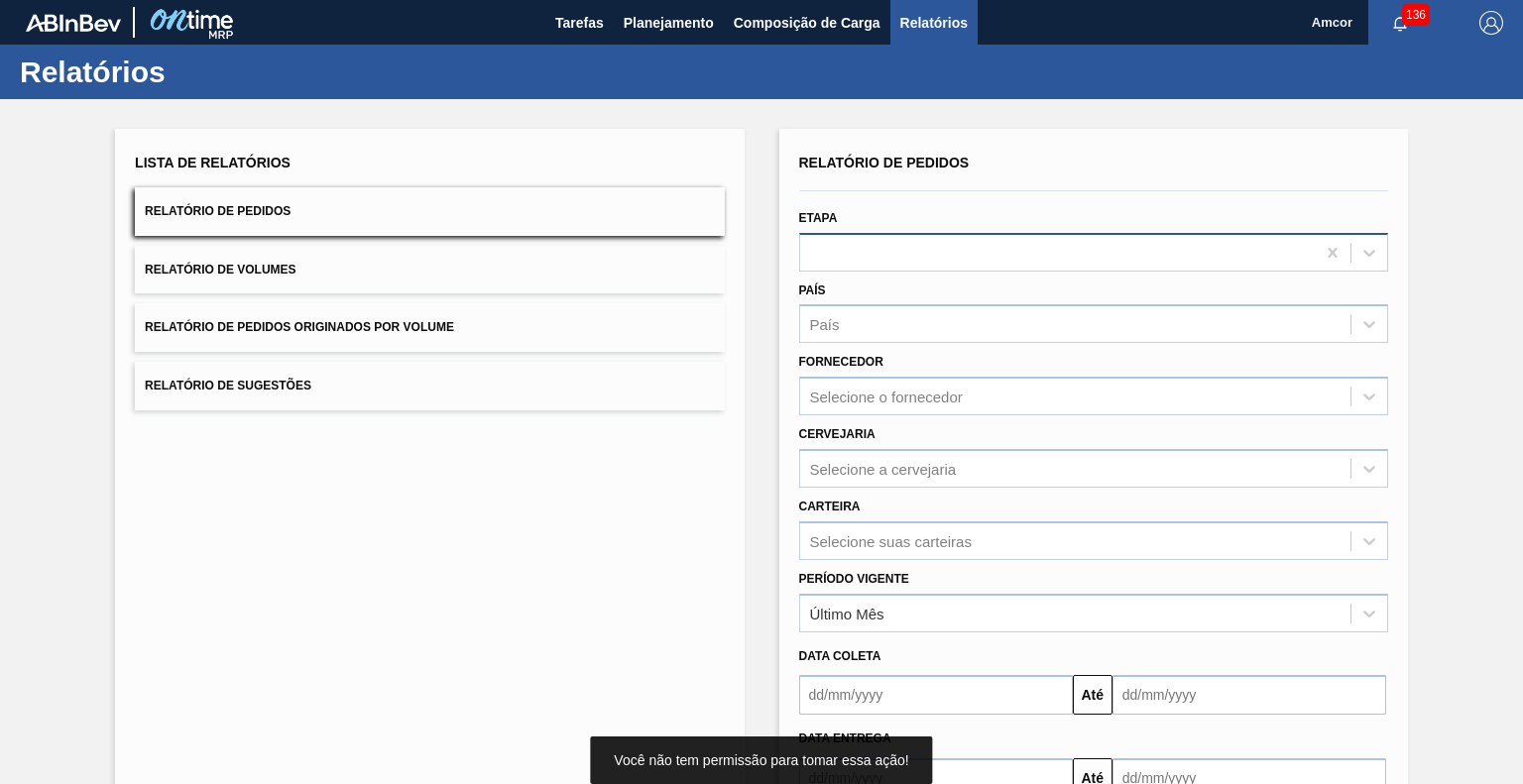click at bounding box center (1057, 252) 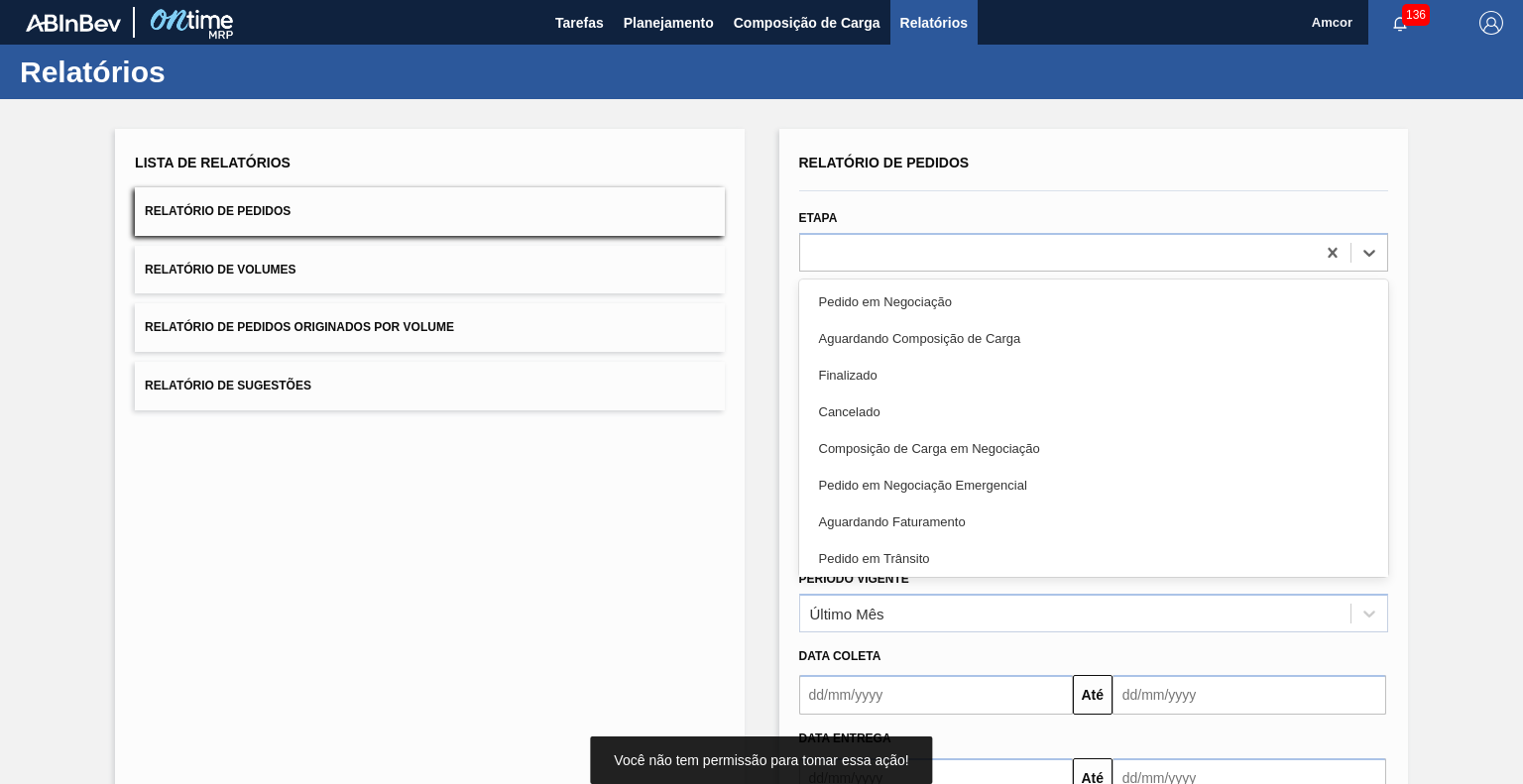 click on "Aguardando Faturamento" at bounding box center (1094, 521) 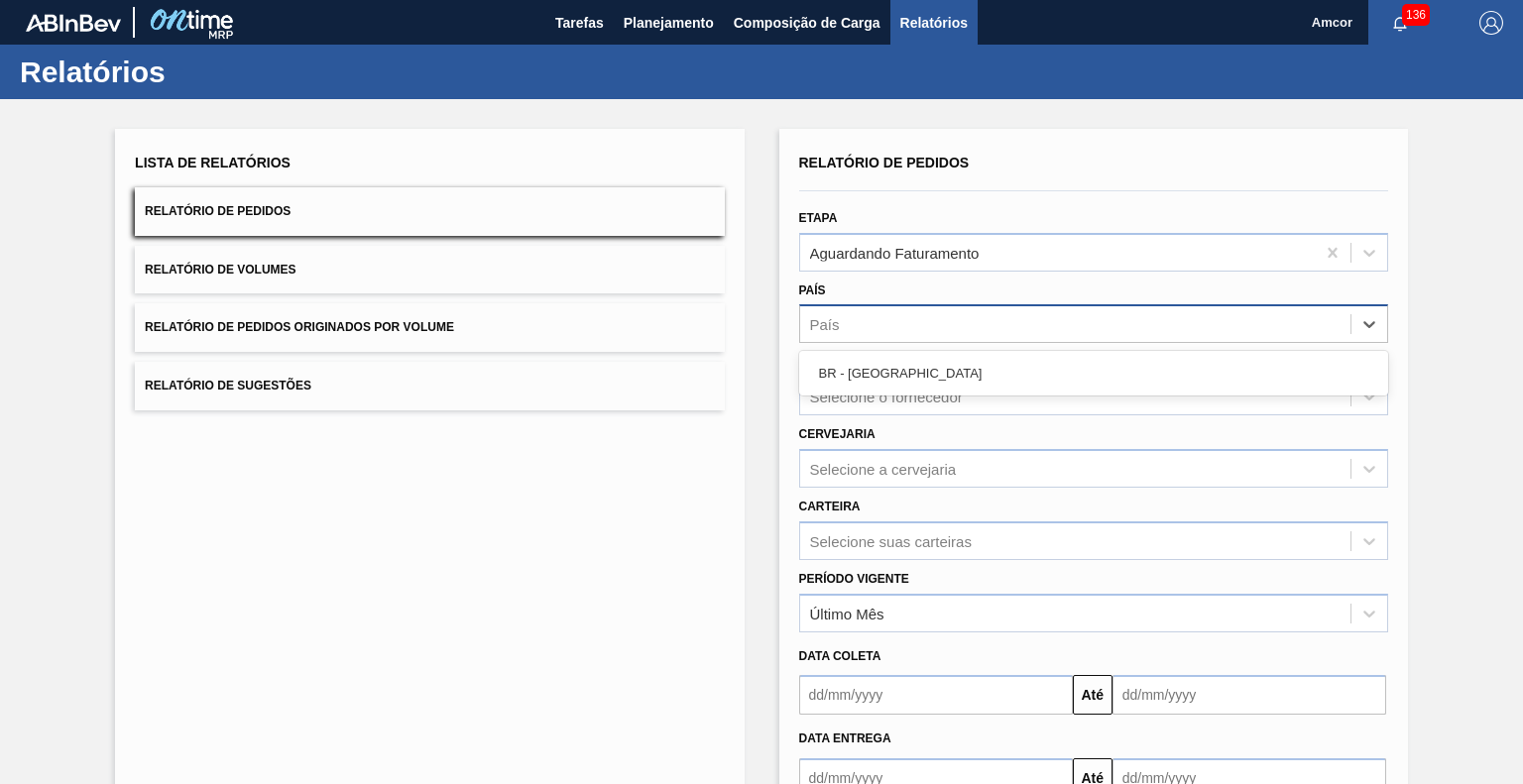 click on "País" at bounding box center [1075, 324] 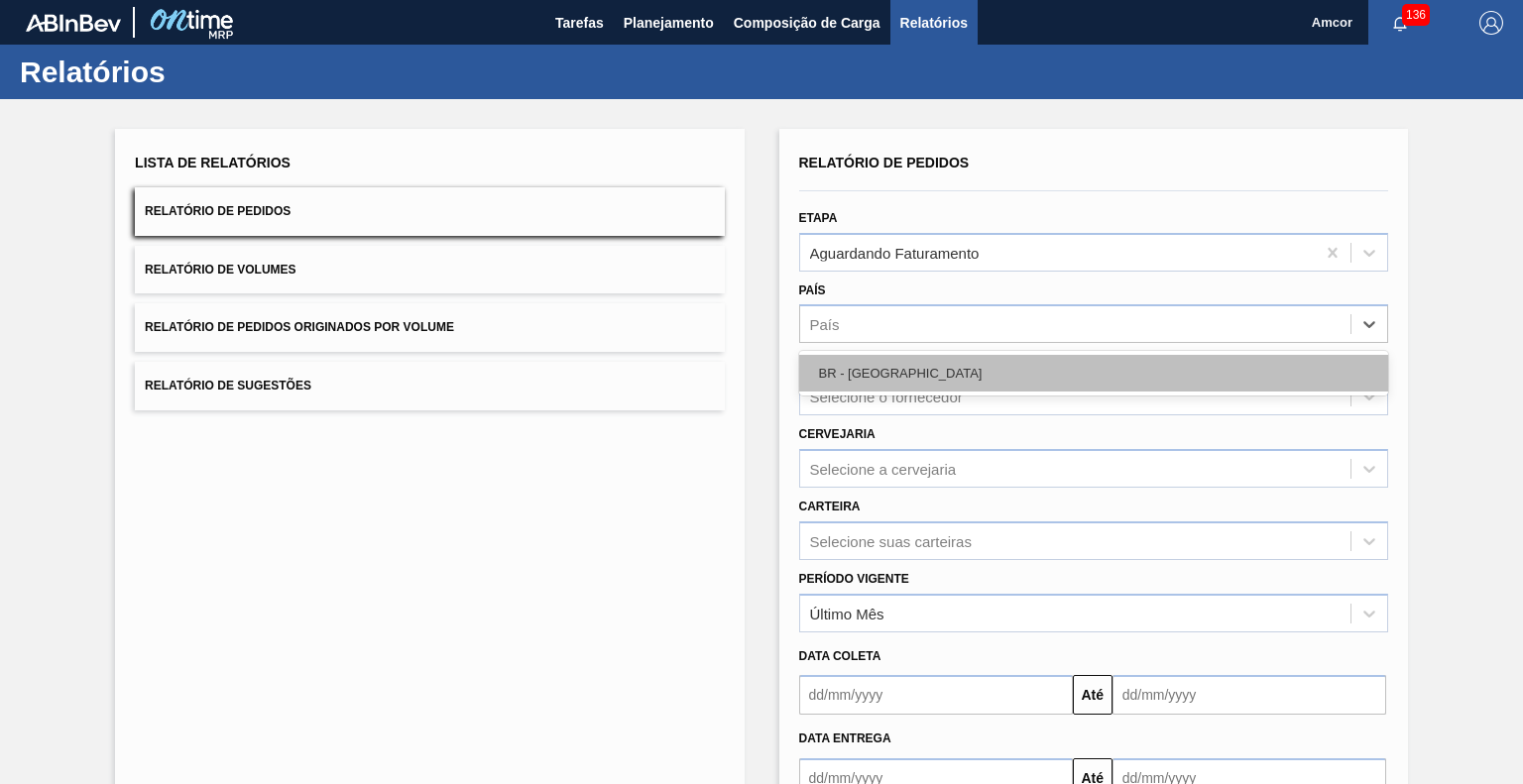 click on "BR - [GEOGRAPHIC_DATA]" at bounding box center [1094, 373] 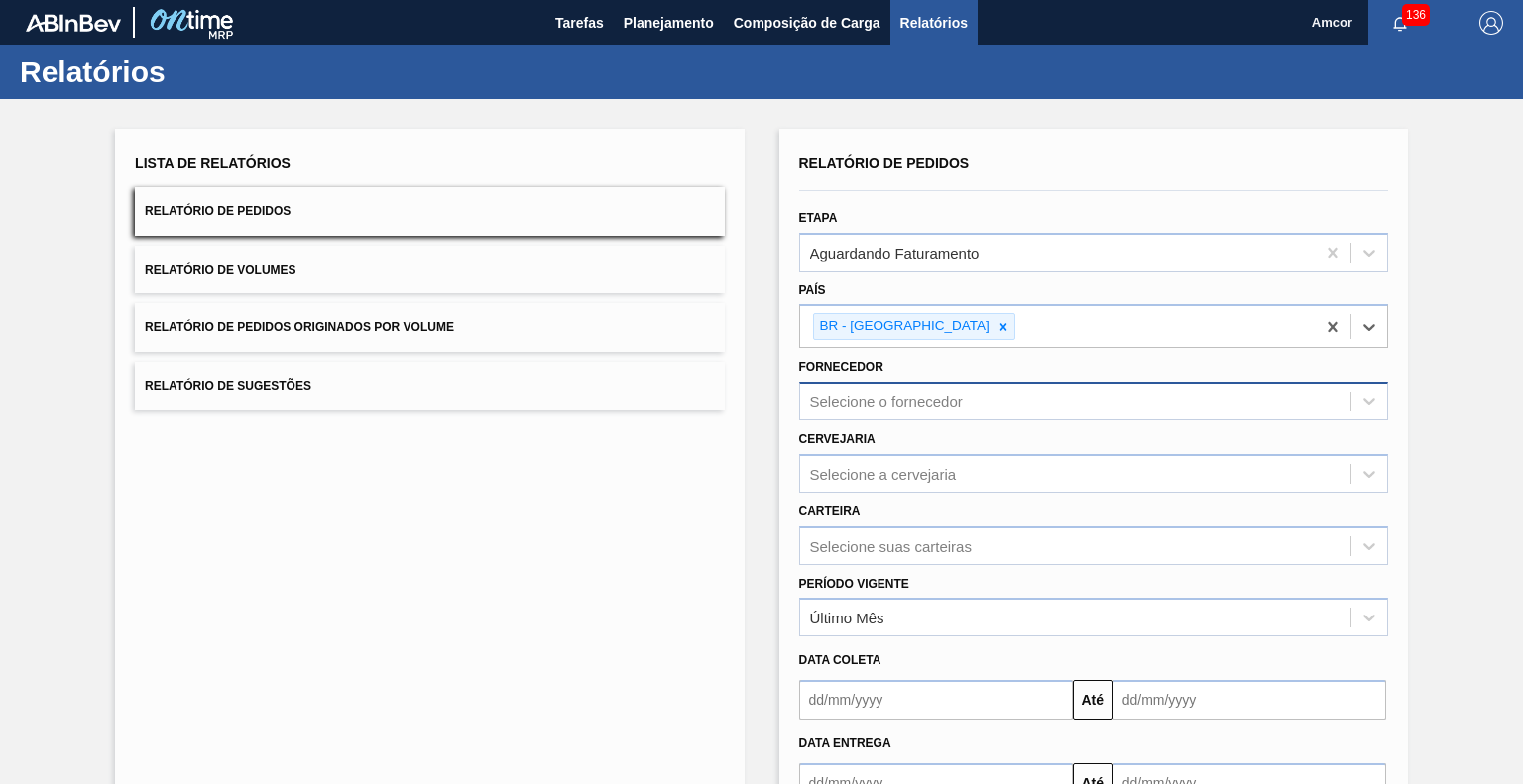 click on "Selecione o fornecedor" at bounding box center [1075, 401] 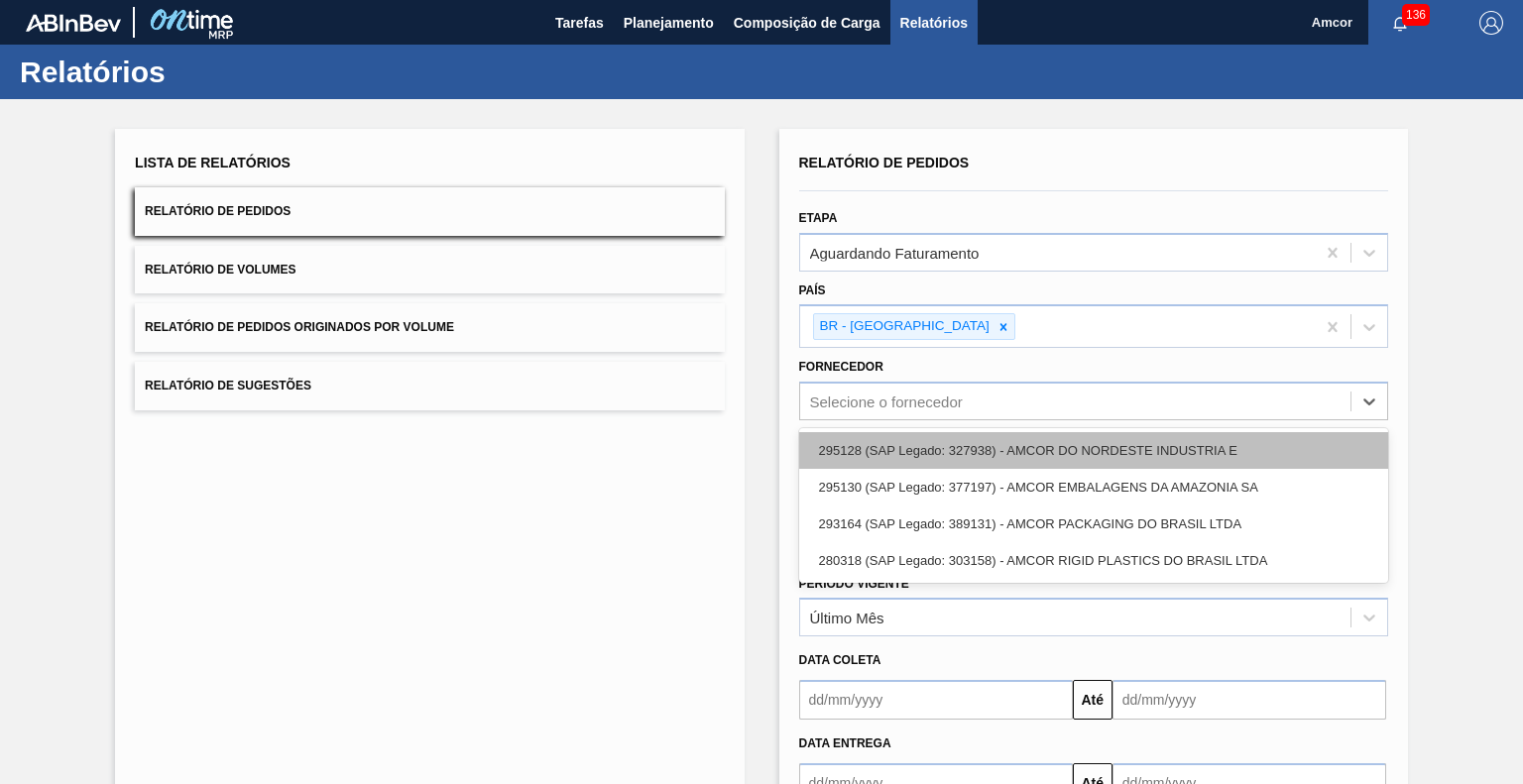 click on "295128 (SAP Legado: 327938) - AMCOR DO NORDESTE INDUSTRIA E" at bounding box center (1094, 450) 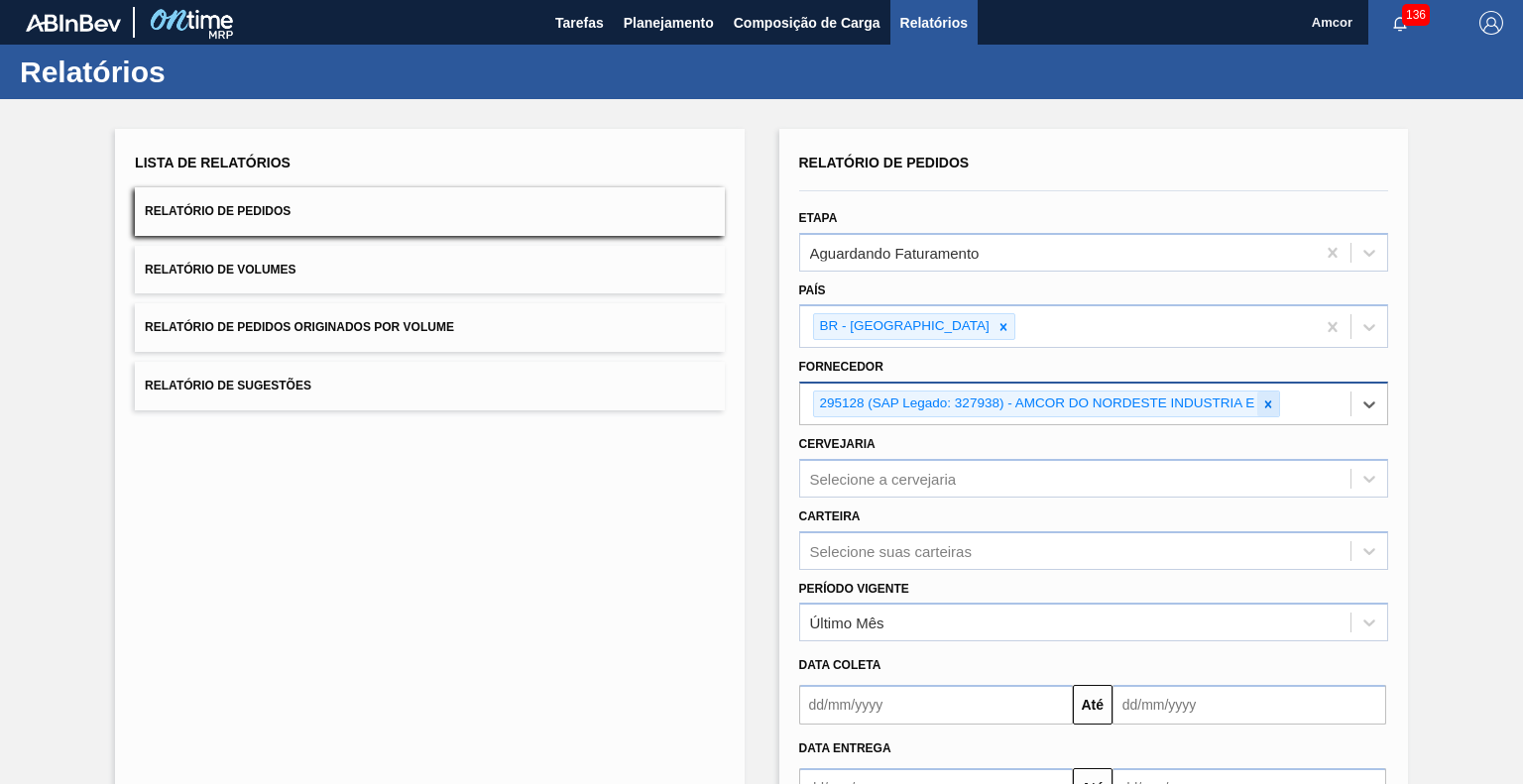 click at bounding box center (1268, 403) 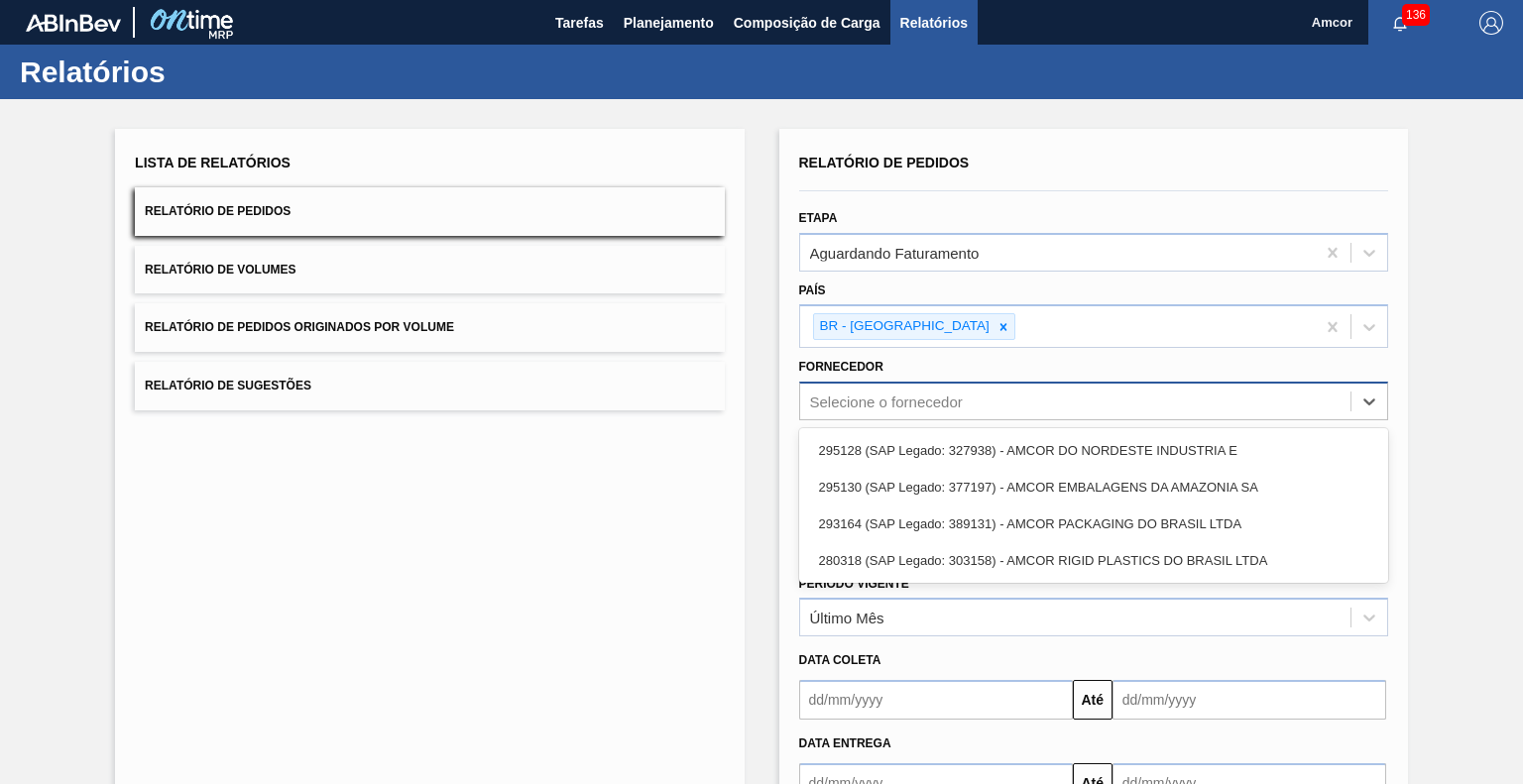 click on "Selecione o fornecedor" at bounding box center [1075, 401] 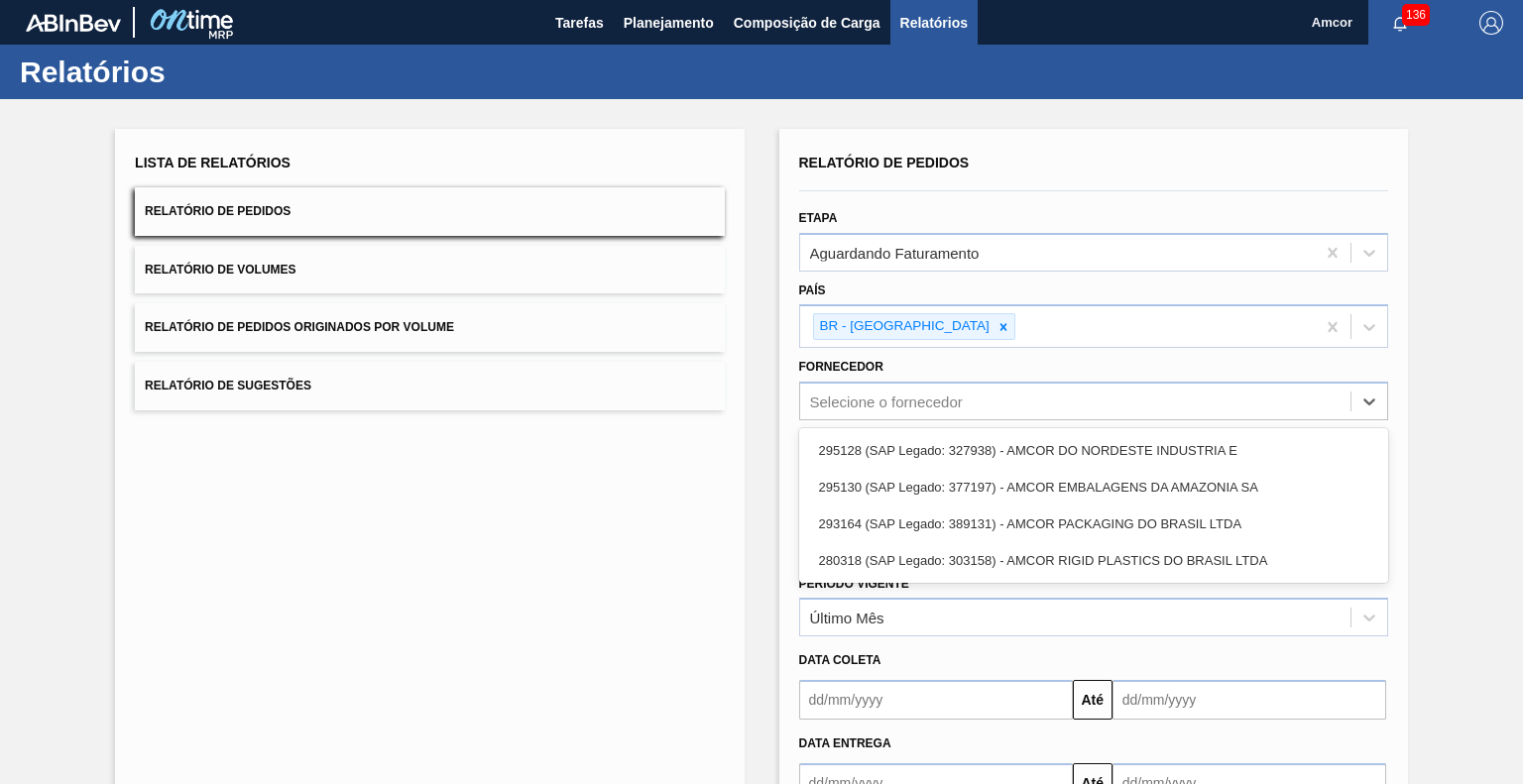 drag, startPoint x: 1148, startPoint y: 447, endPoint x: 1176, endPoint y: 438, distance: 29.410882 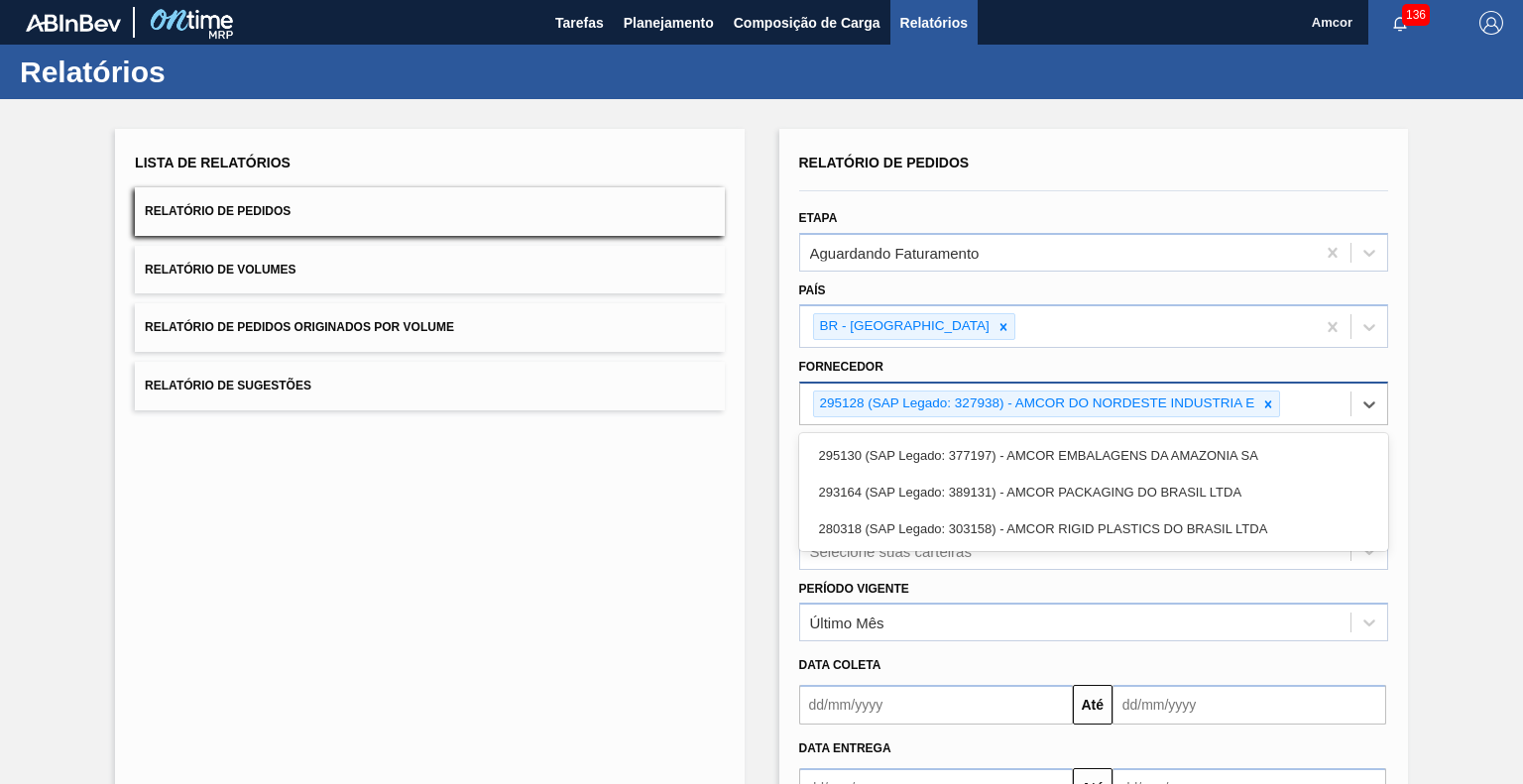 click on "295128 (SAP Legado: 327938) - AMCOR DO NORDESTE INDUSTRIA E" at bounding box center [1075, 403] 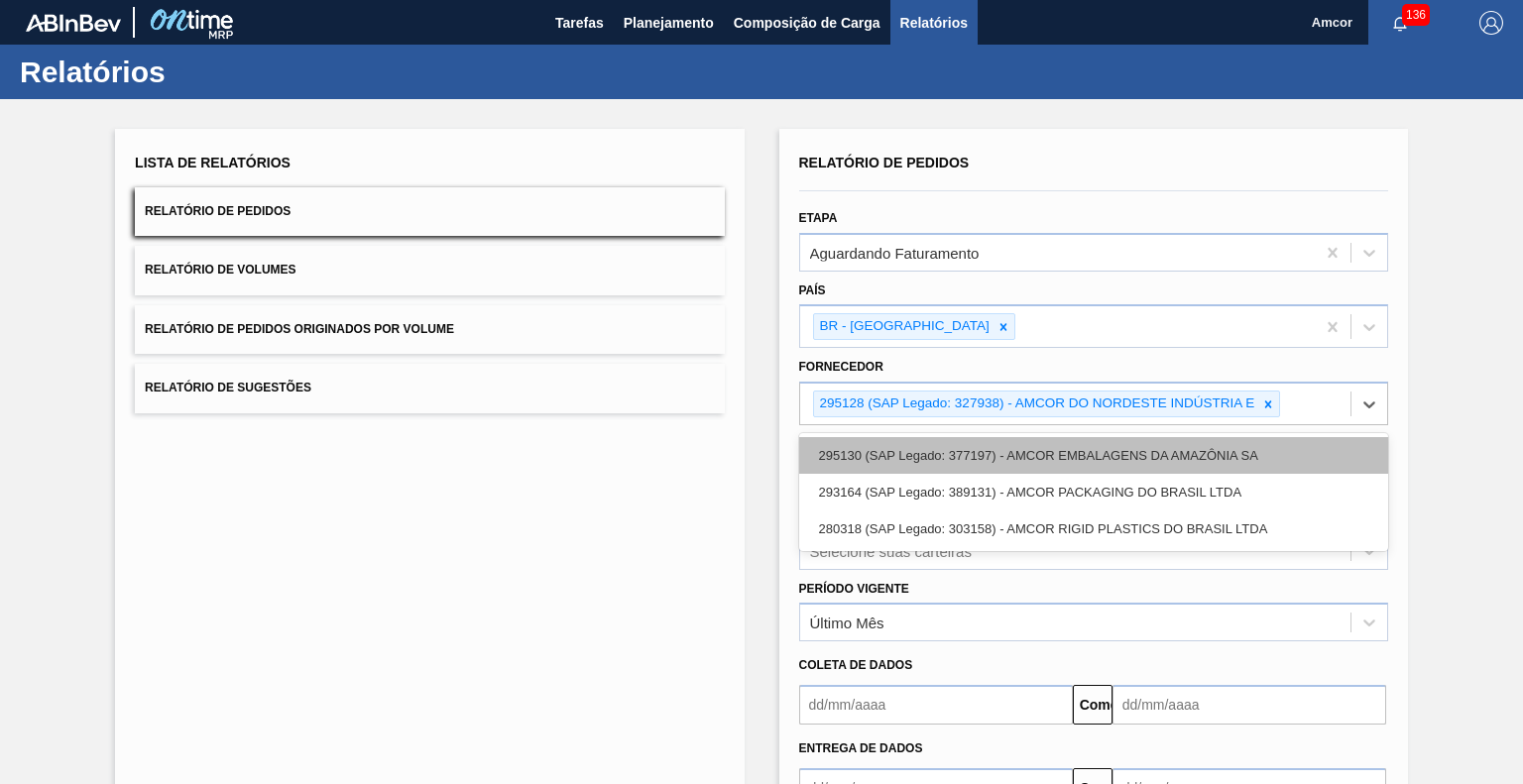 click on "295130 (SAP Legado: 377197) - AMCOR EMBALAGENS DA AMAZÔNIA SA" at bounding box center (1094, 455) 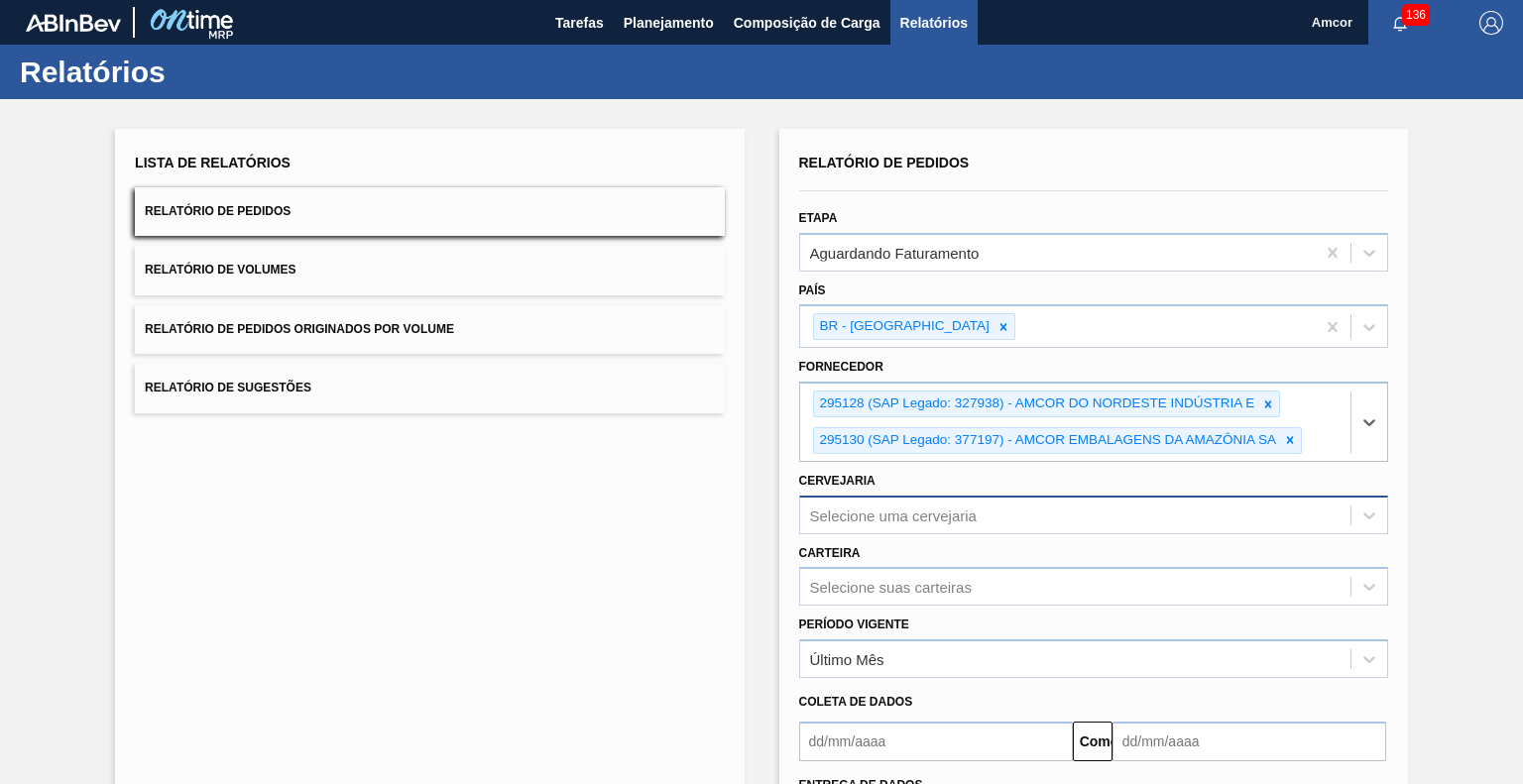 scroll, scrollTop: 174, scrollLeft: 0, axis: vertical 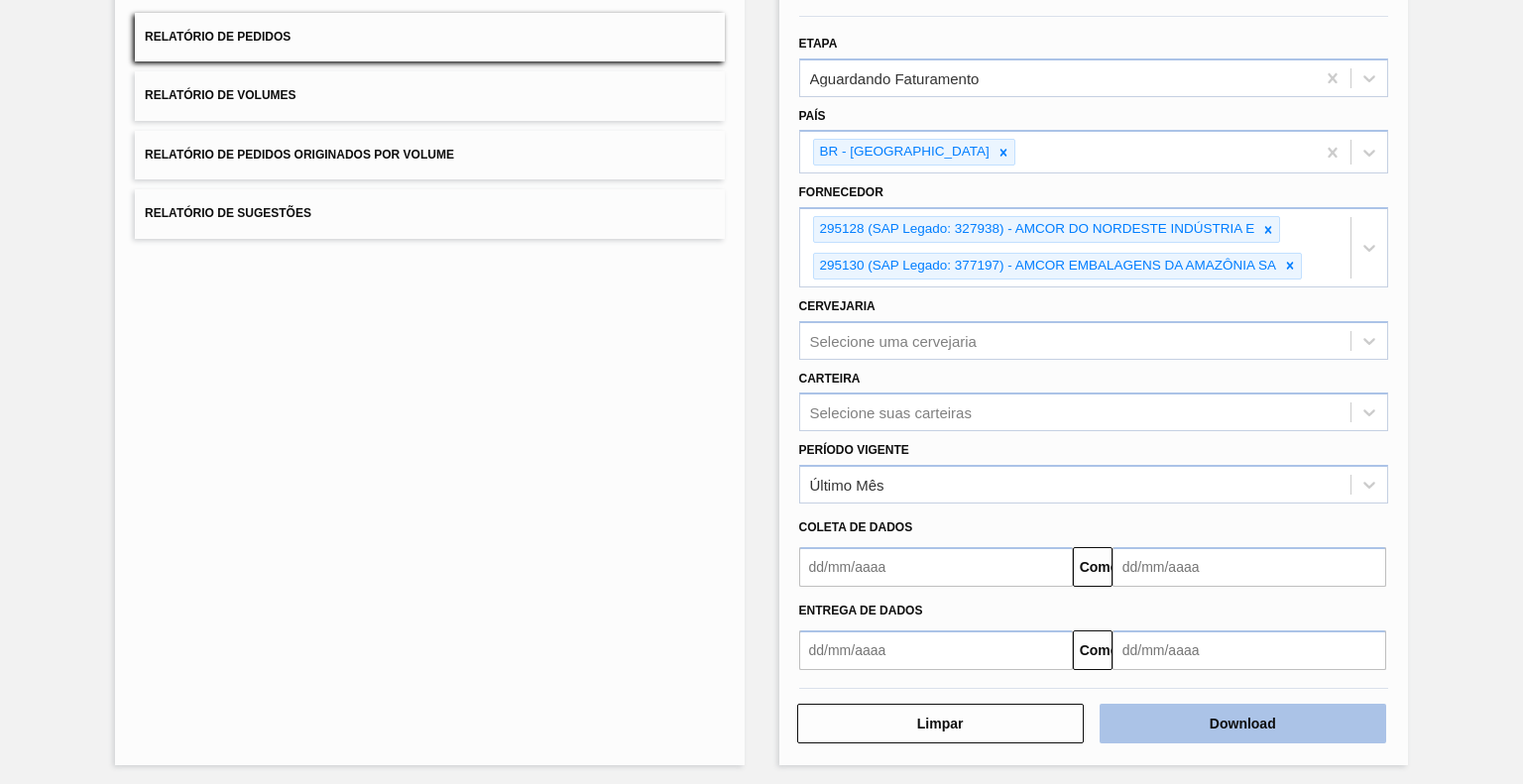 click on "Download" at bounding box center [1242, 724] 